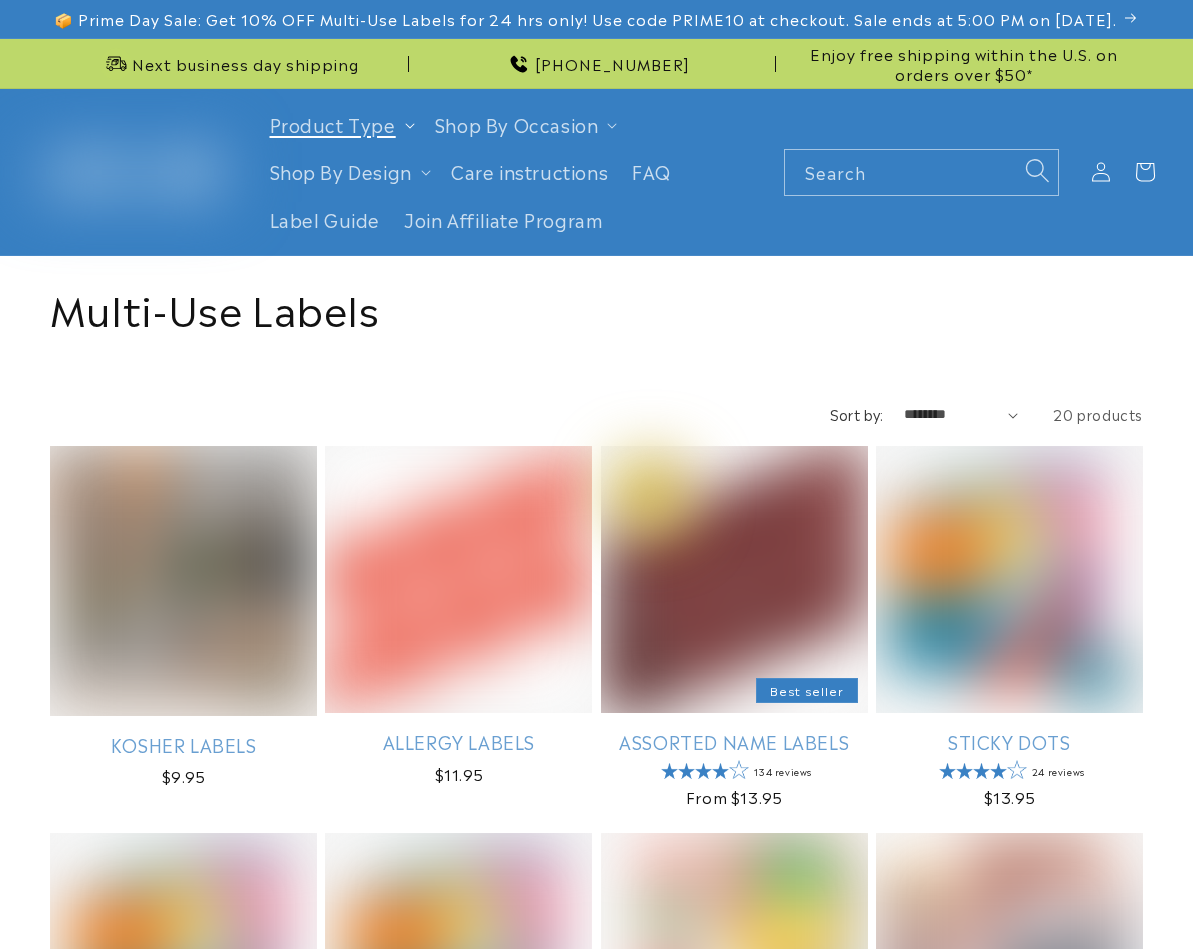 scroll, scrollTop: 0, scrollLeft: 0, axis: both 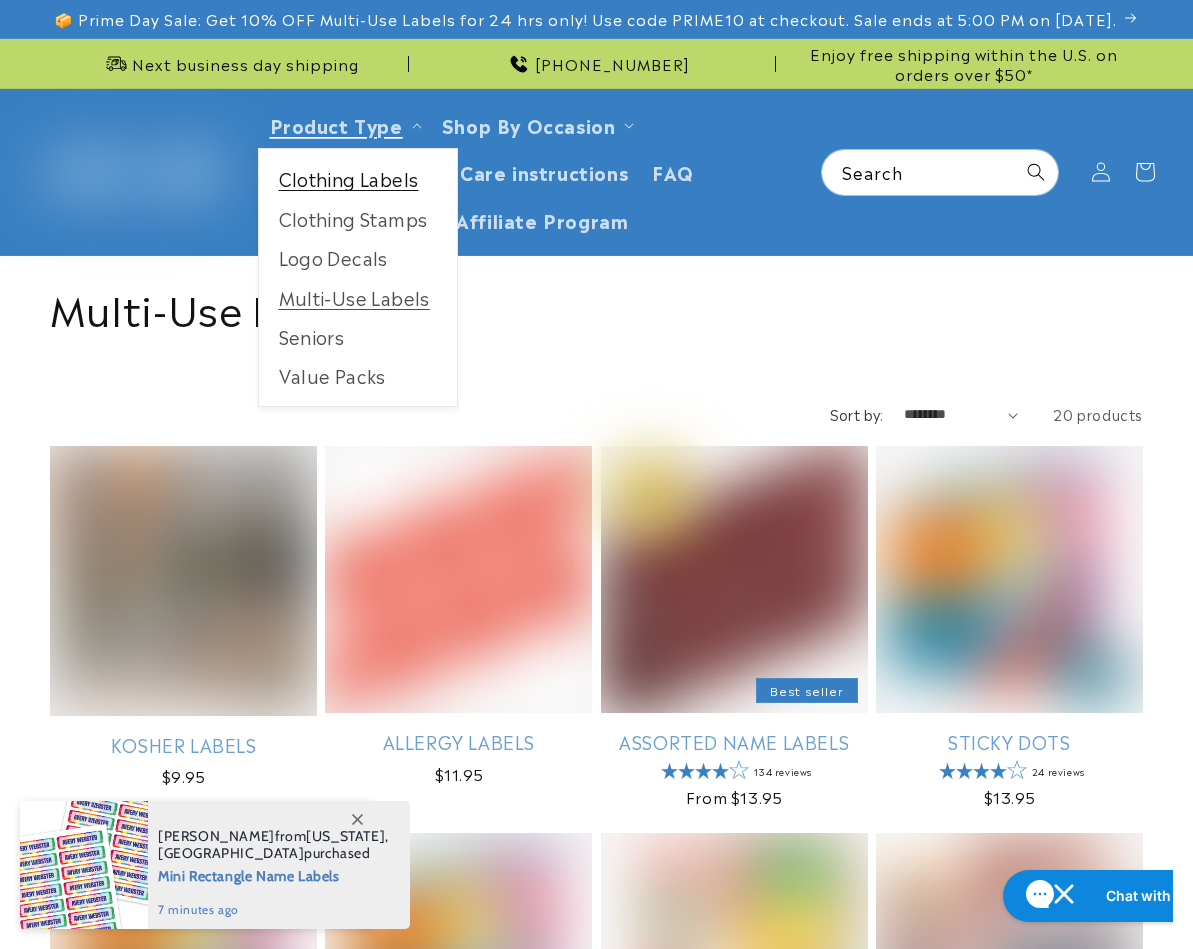 click on "Clothing Labels" at bounding box center [358, 178] 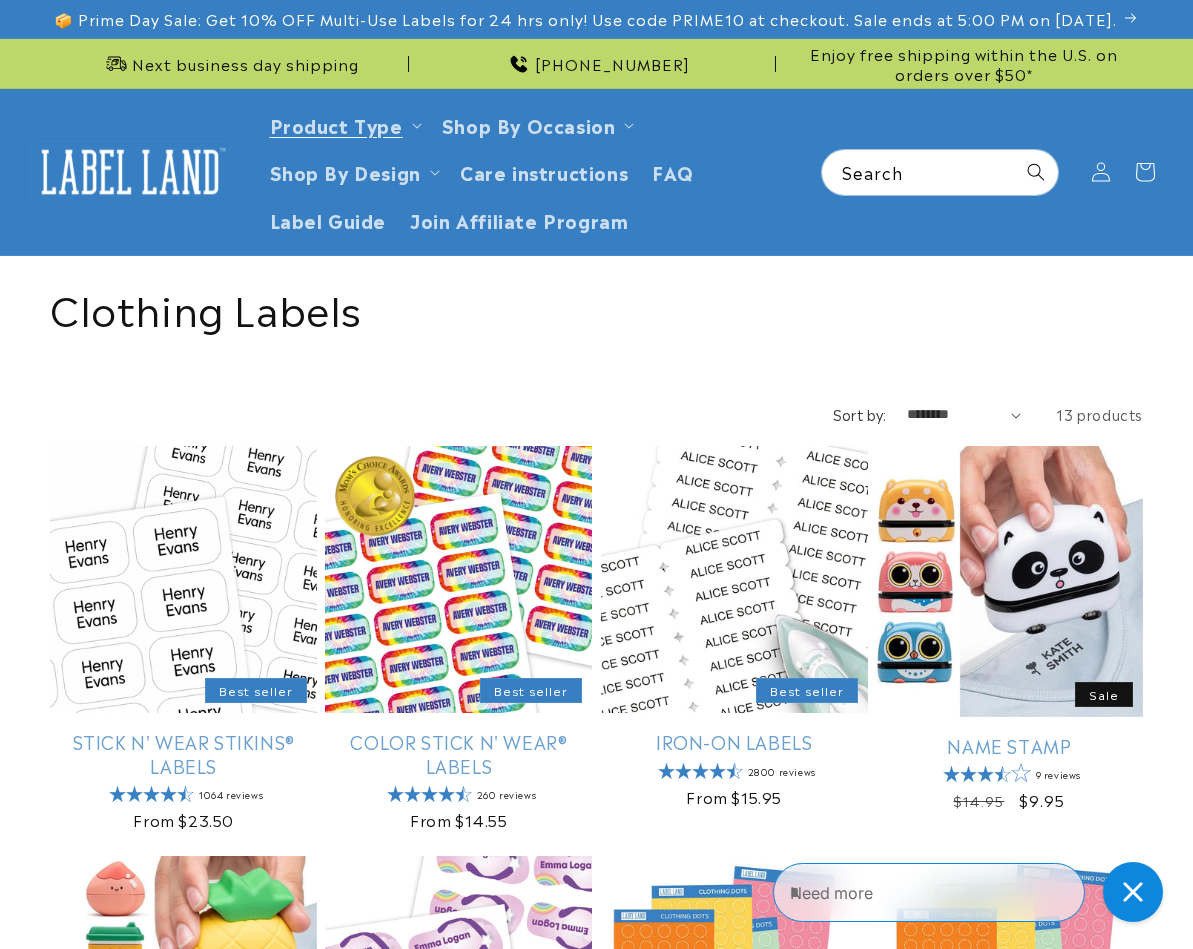 scroll, scrollTop: 0, scrollLeft: 0, axis: both 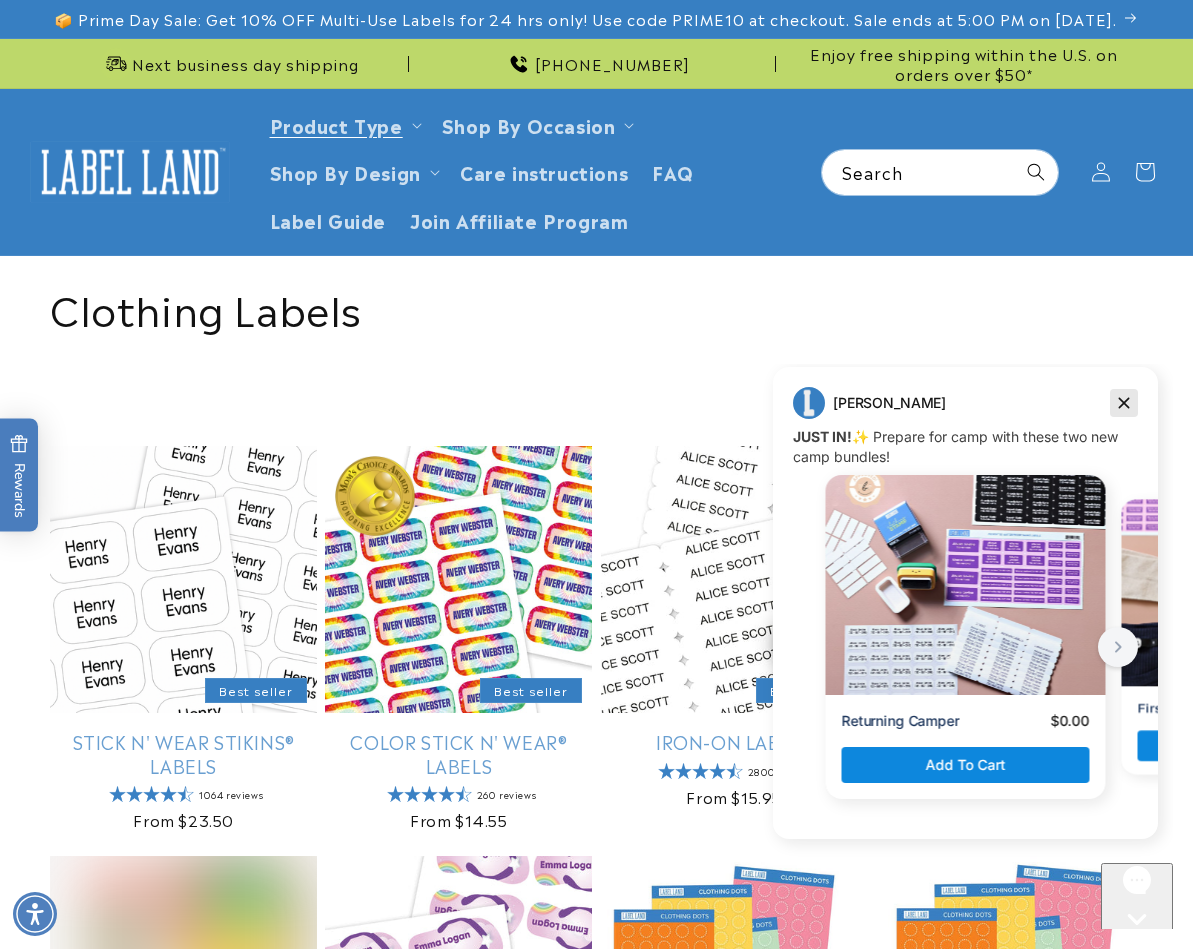 click 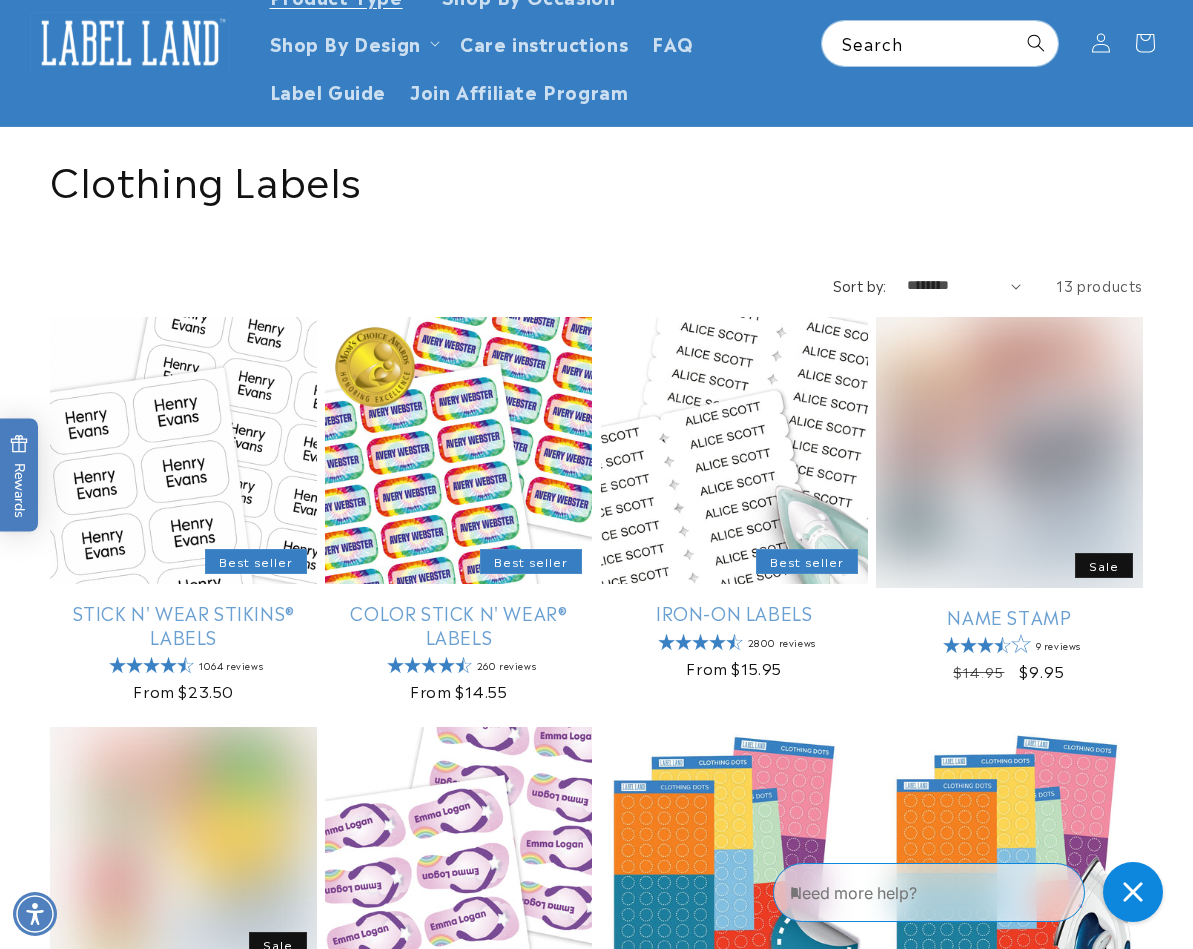 scroll, scrollTop: 0, scrollLeft: 0, axis: both 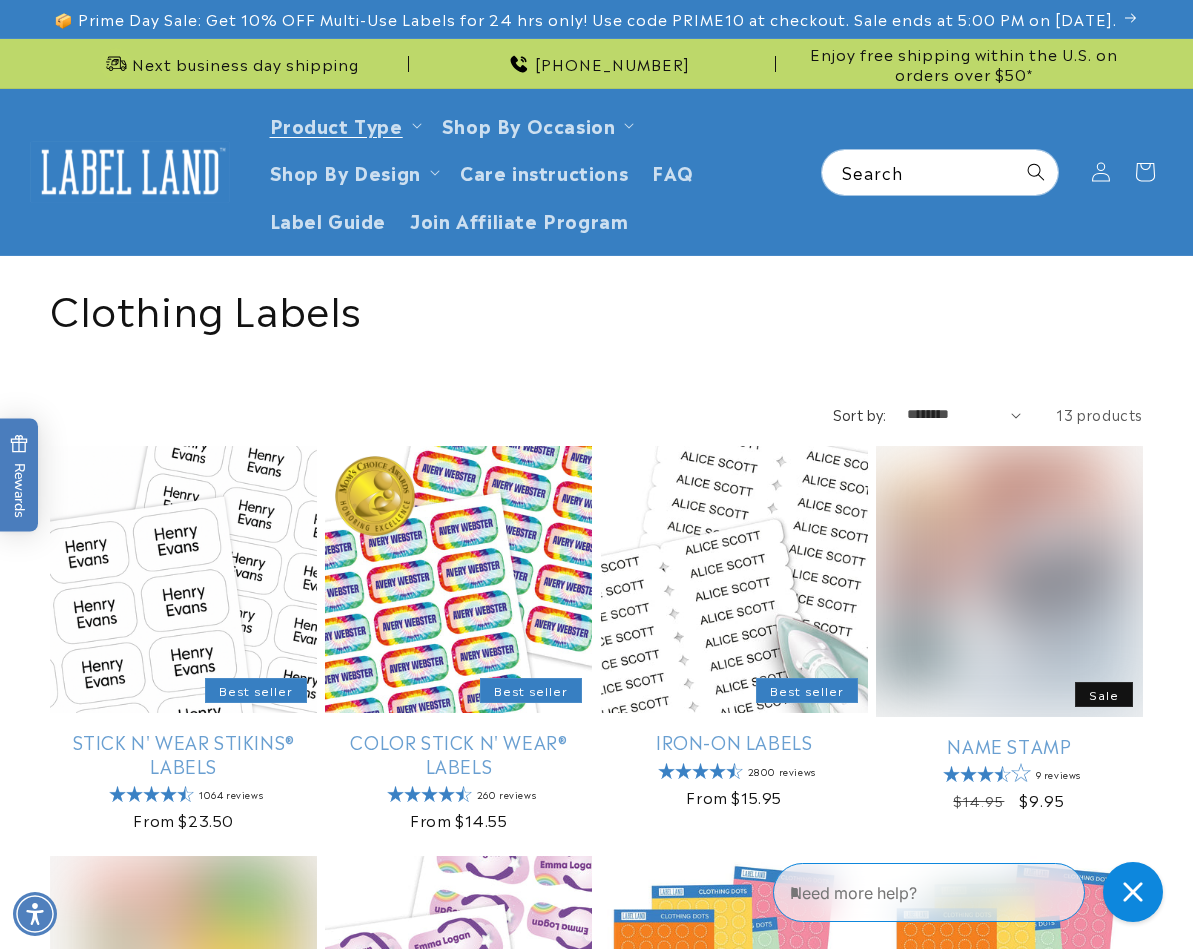 click on "Collection:  Clothing Labels" at bounding box center [596, 307] 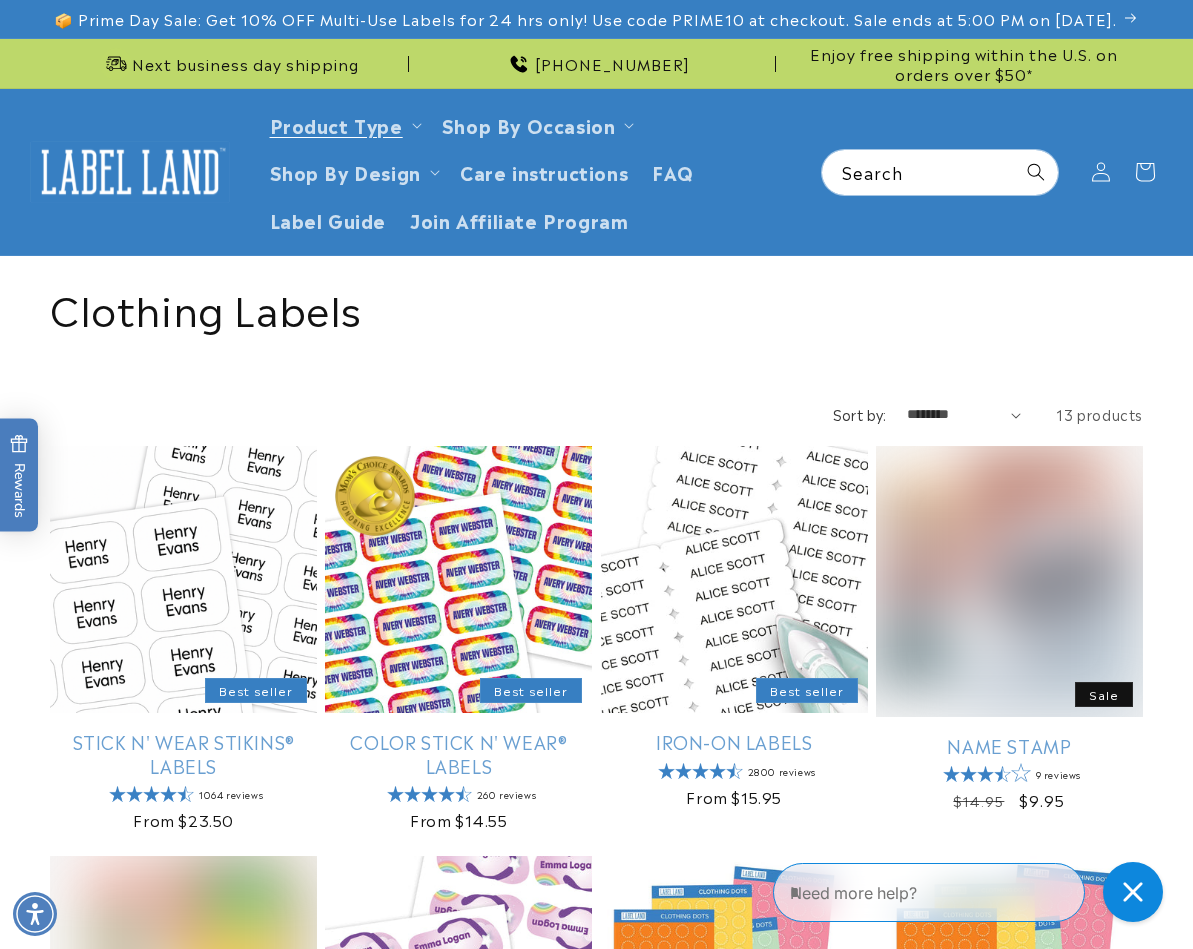 drag, startPoint x: 608, startPoint y: 336, endPoint x: 611, endPoint y: 353, distance: 17.262676 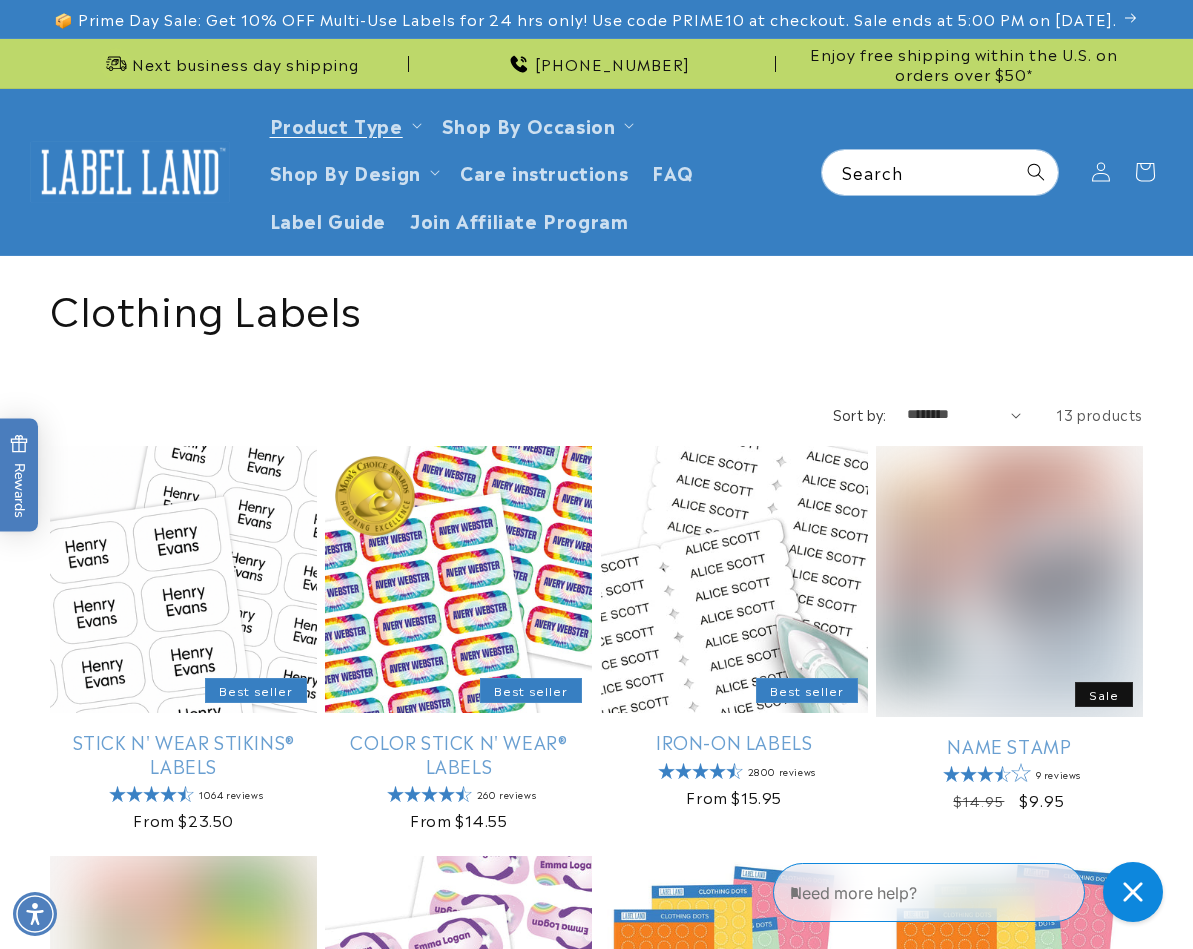 click on "Collection:  Clothing Labels" at bounding box center (596, 307) 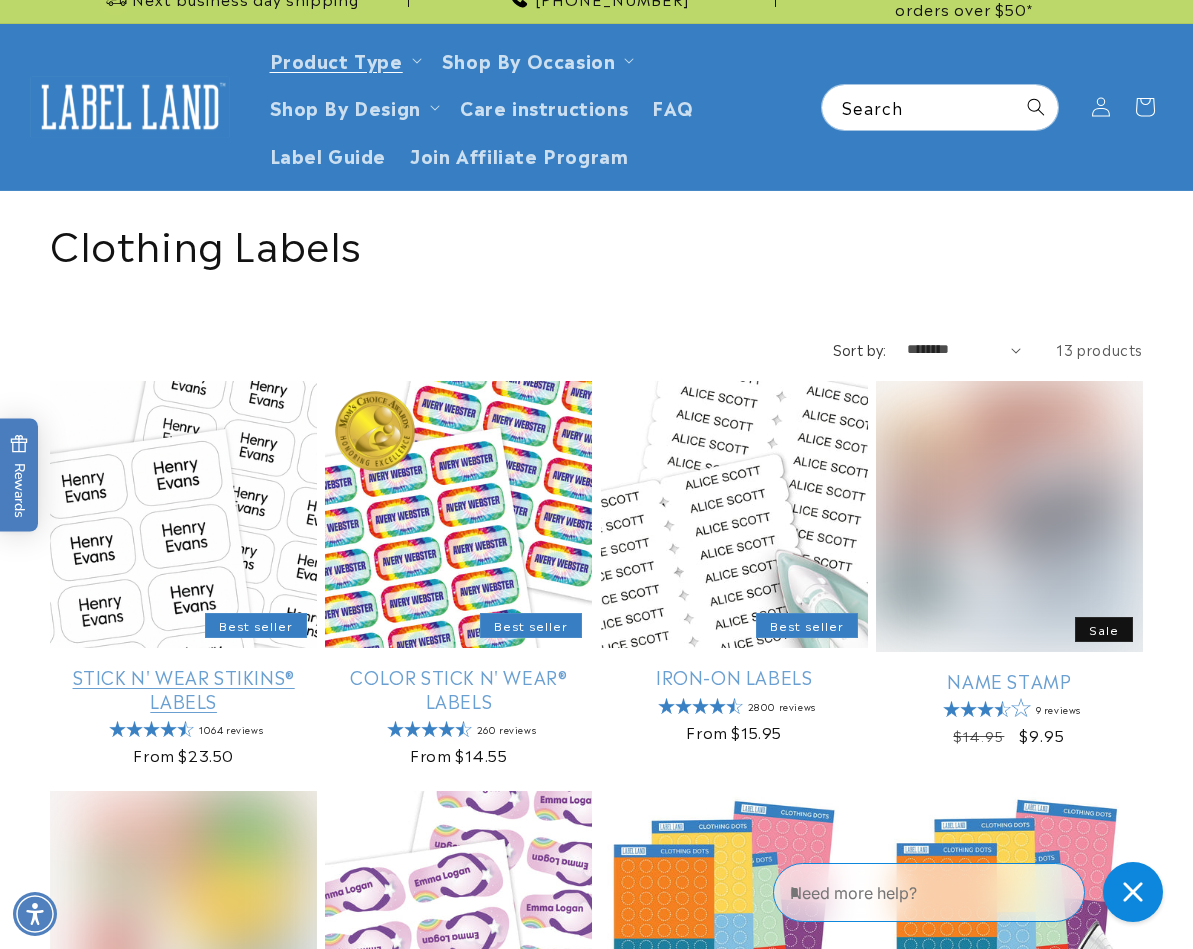 scroll, scrollTop: 100, scrollLeft: 0, axis: vertical 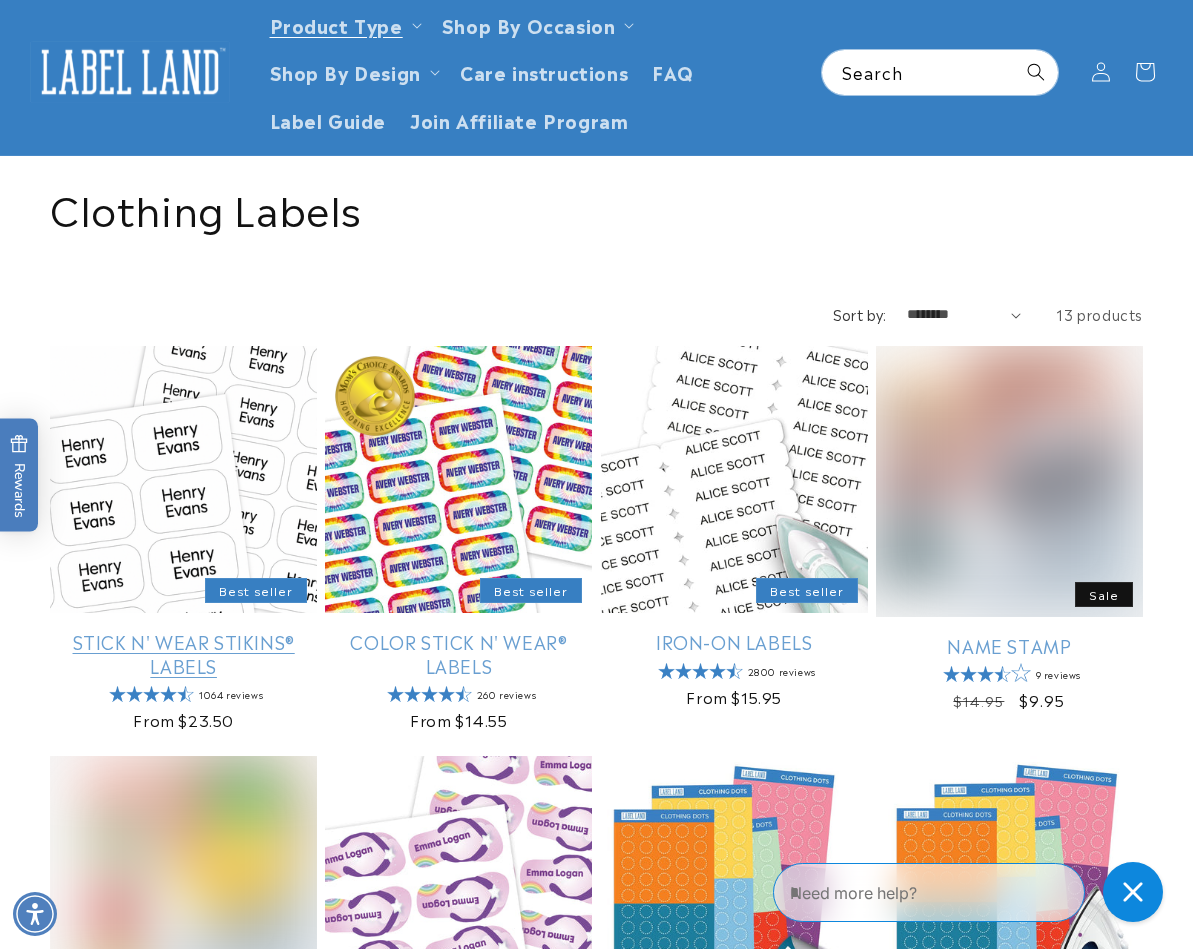 click on "Stick N' Wear Stikins® Labels" at bounding box center [183, 653] 